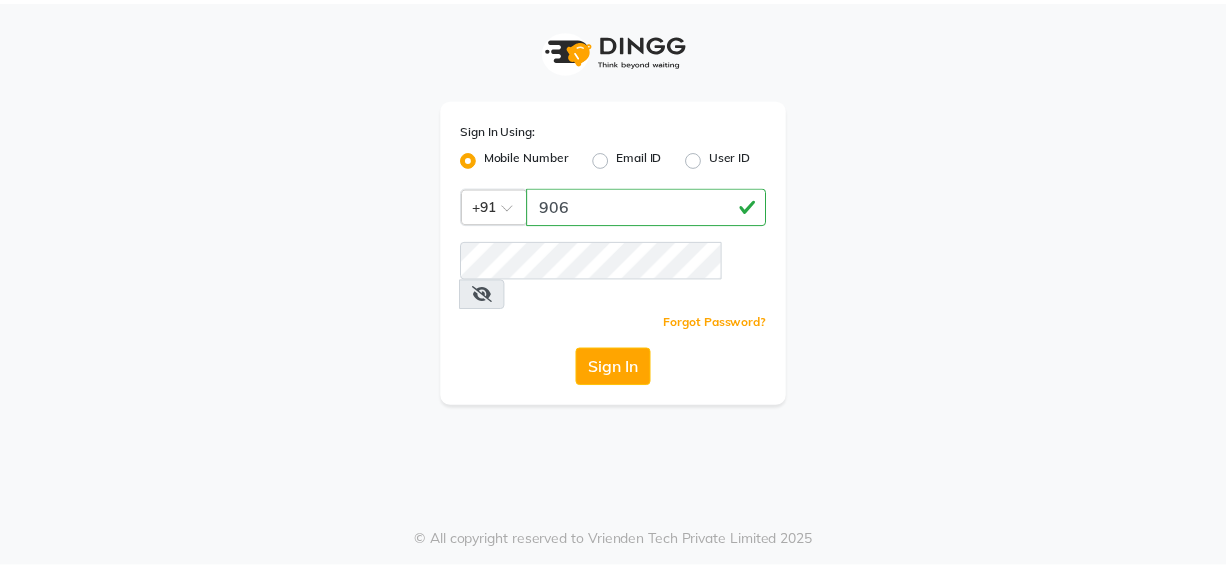 scroll, scrollTop: 0, scrollLeft: 0, axis: both 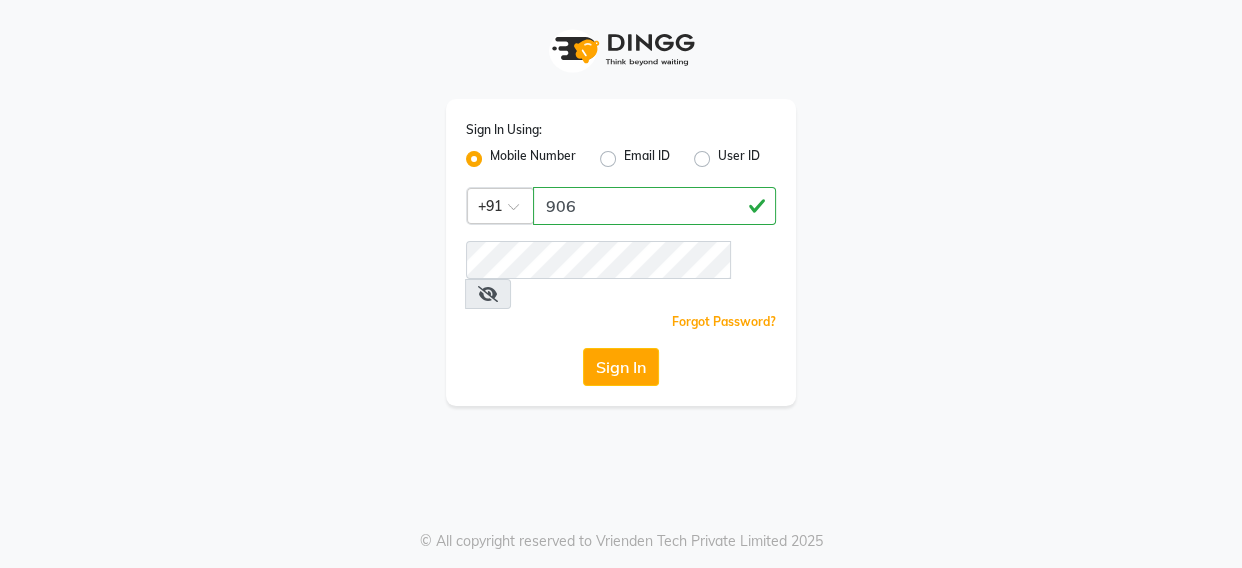type on "[PHONE]" 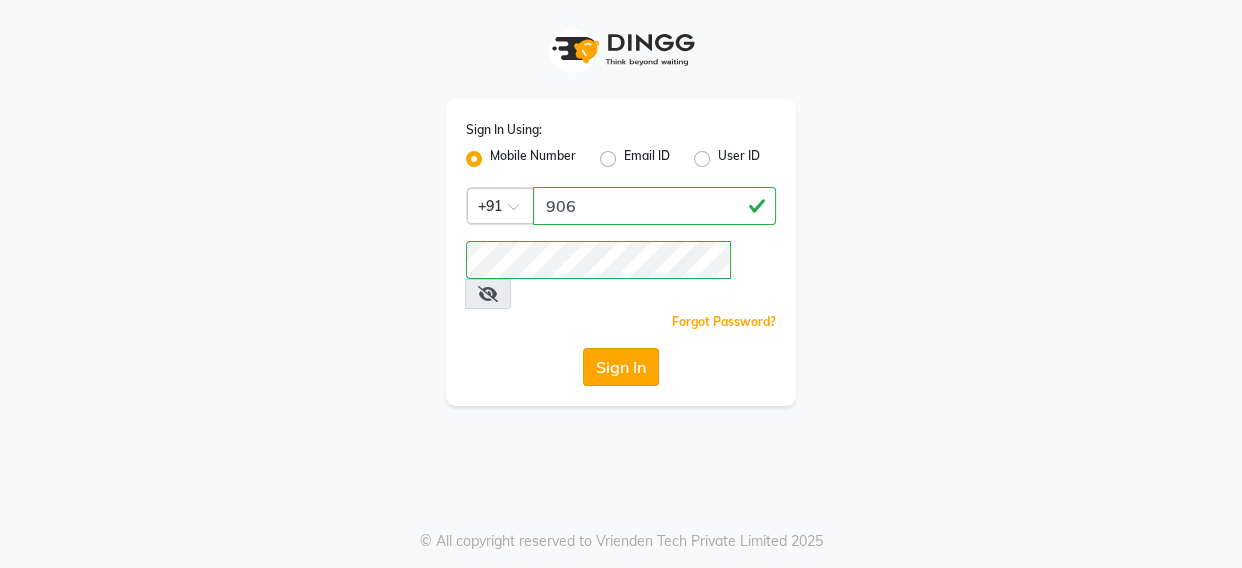 click on "Sign In" 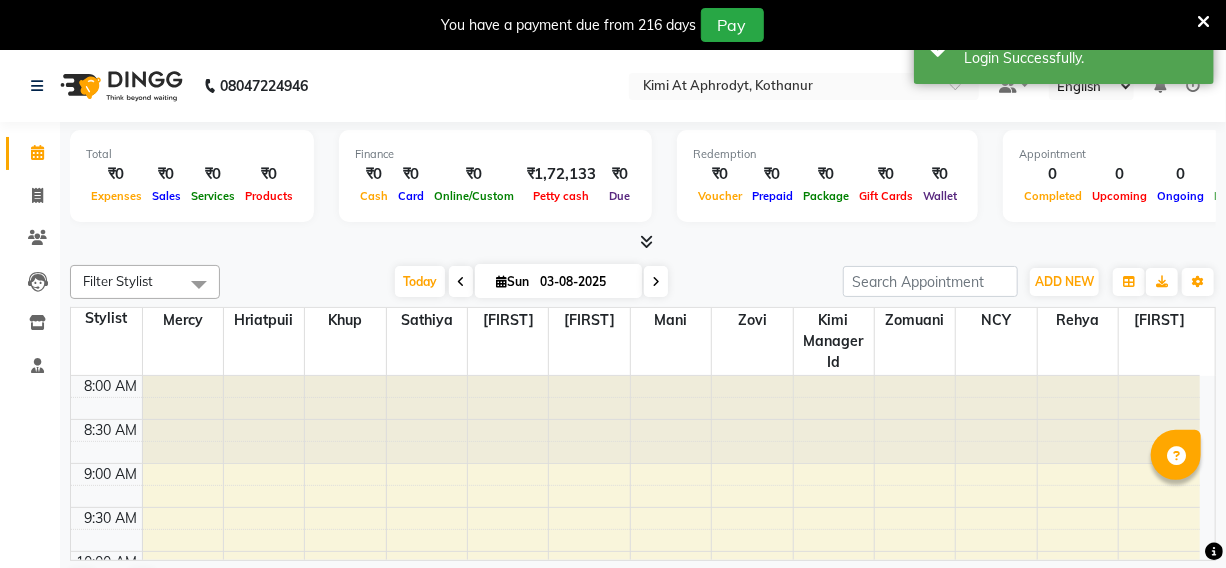 select on "en" 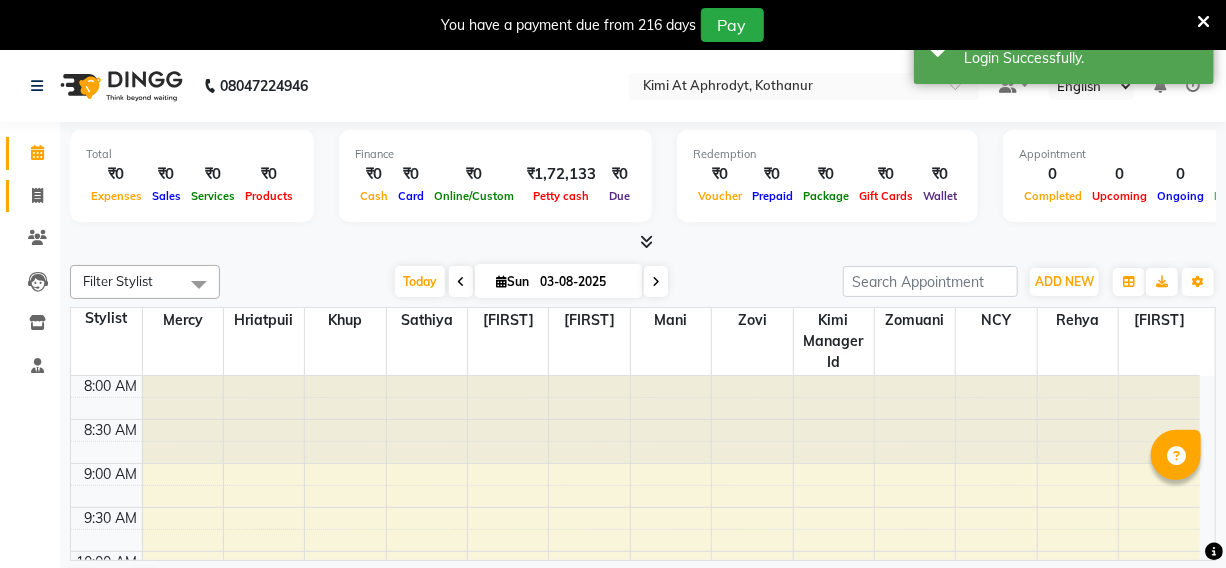 click 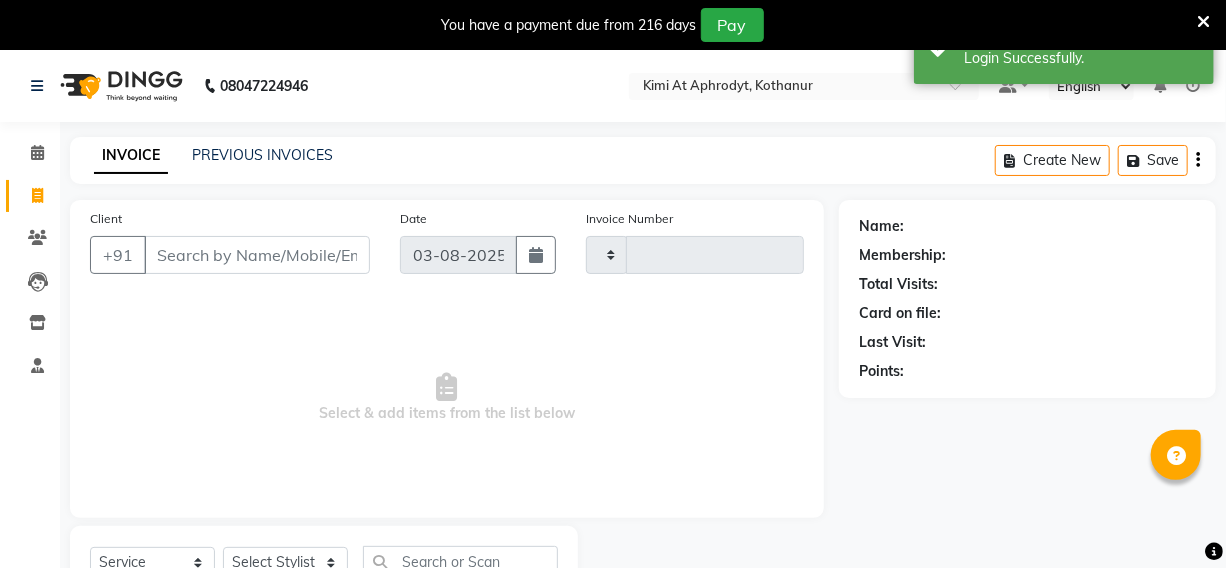 type on "1945" 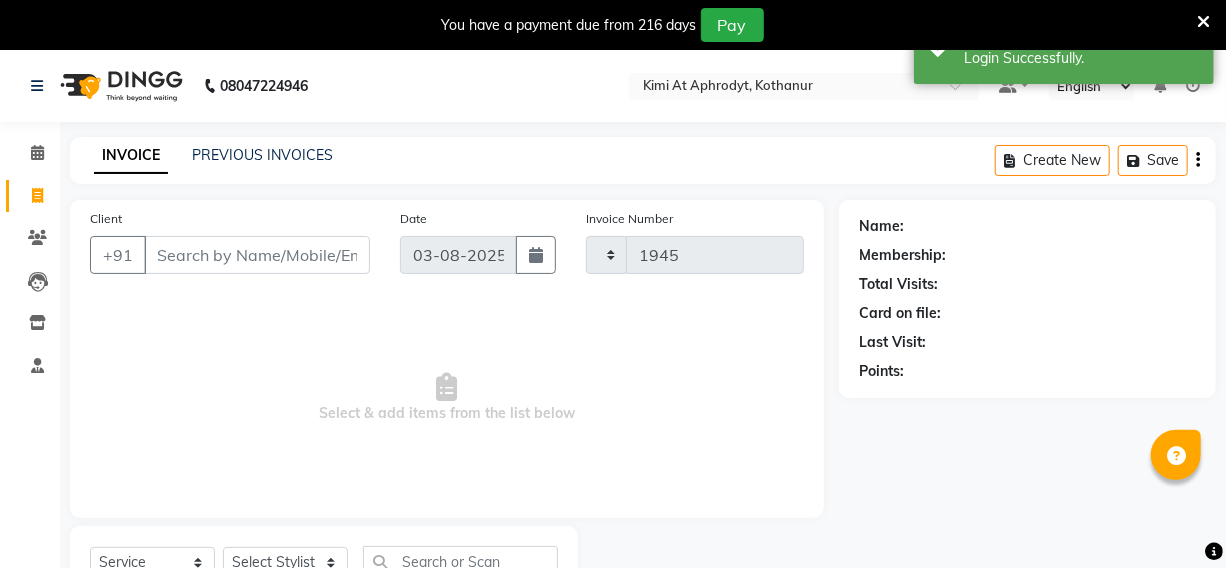 select on "7401" 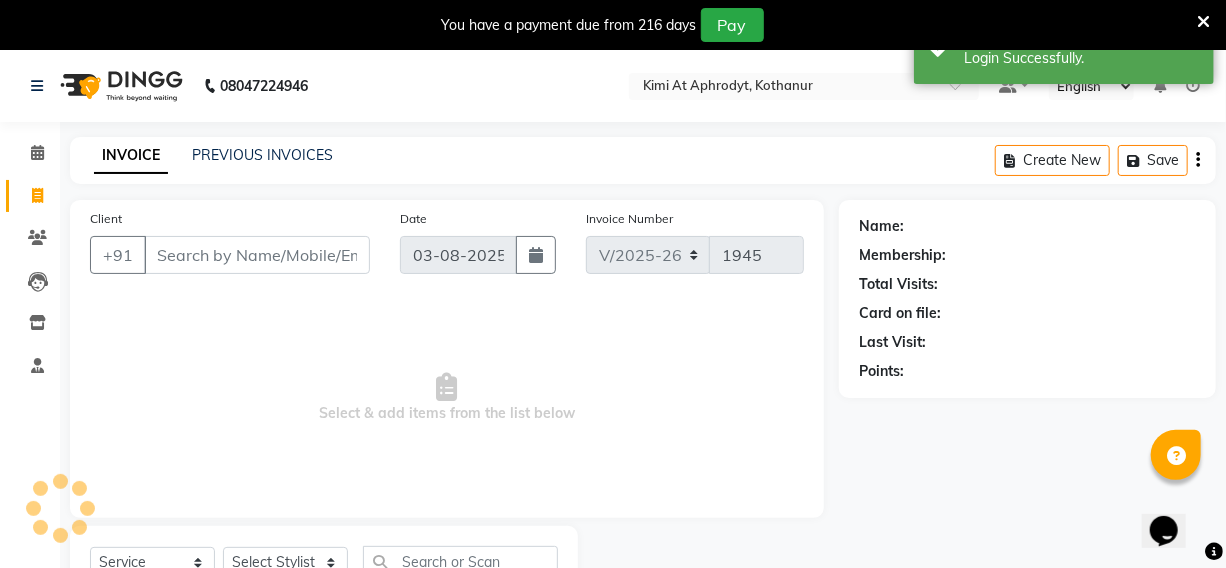 scroll, scrollTop: 0, scrollLeft: 0, axis: both 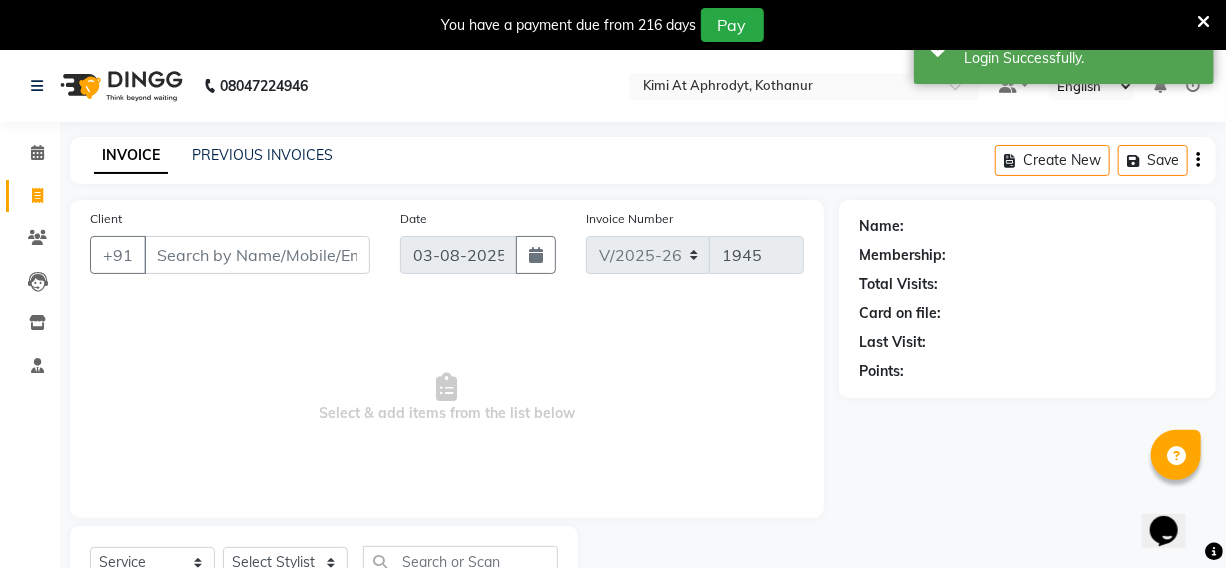 click on "Client" at bounding box center (257, 255) 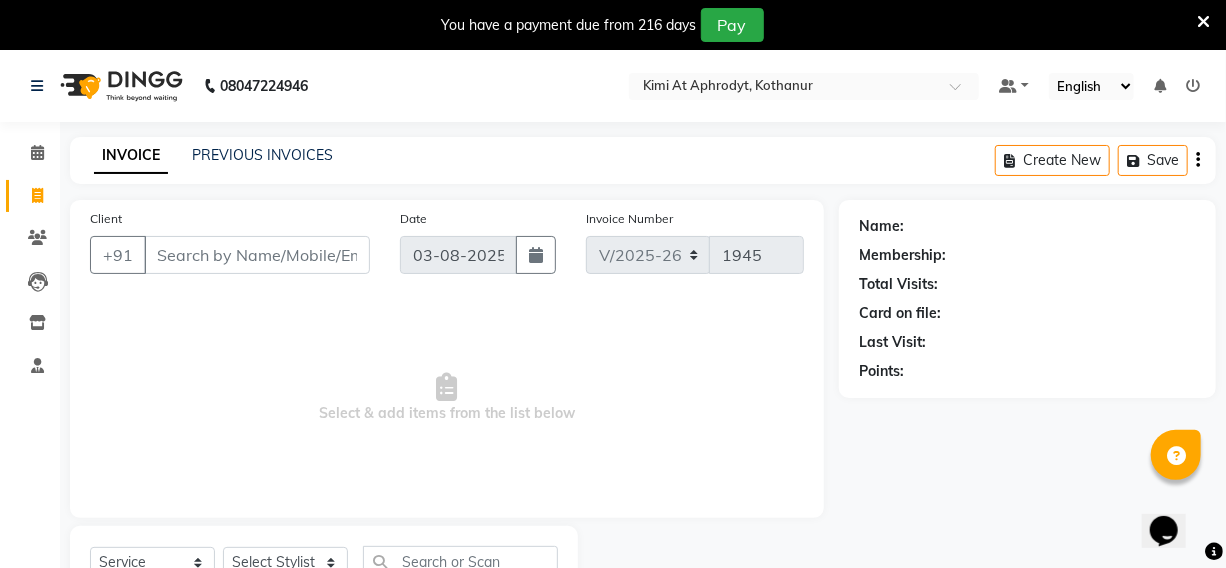 type on "h" 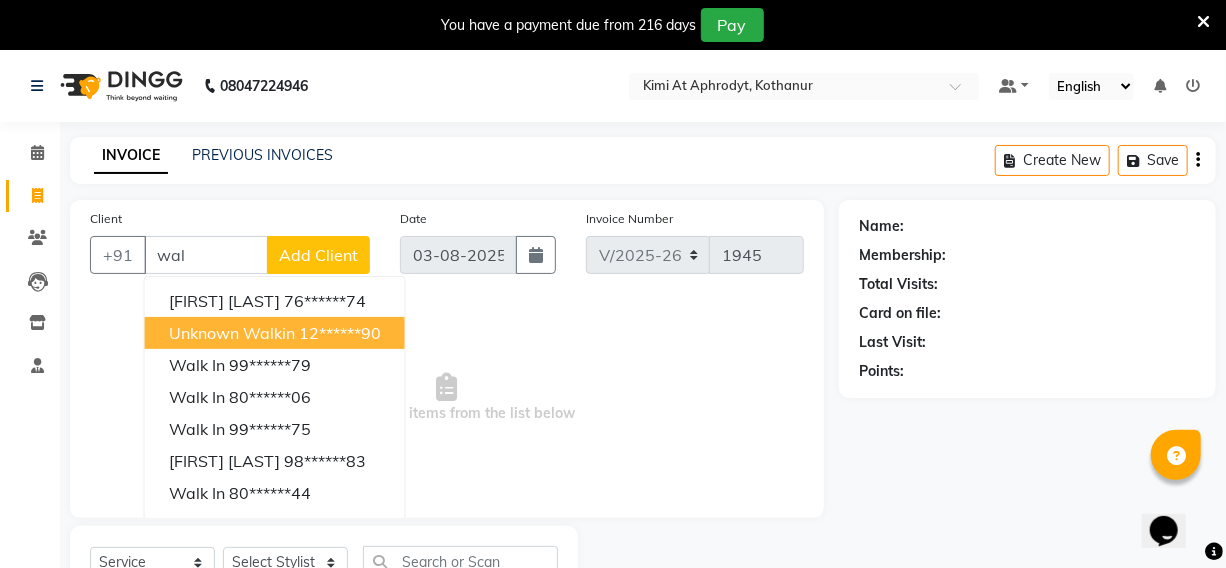 click on "Unknown Walkin" at bounding box center (232, 333) 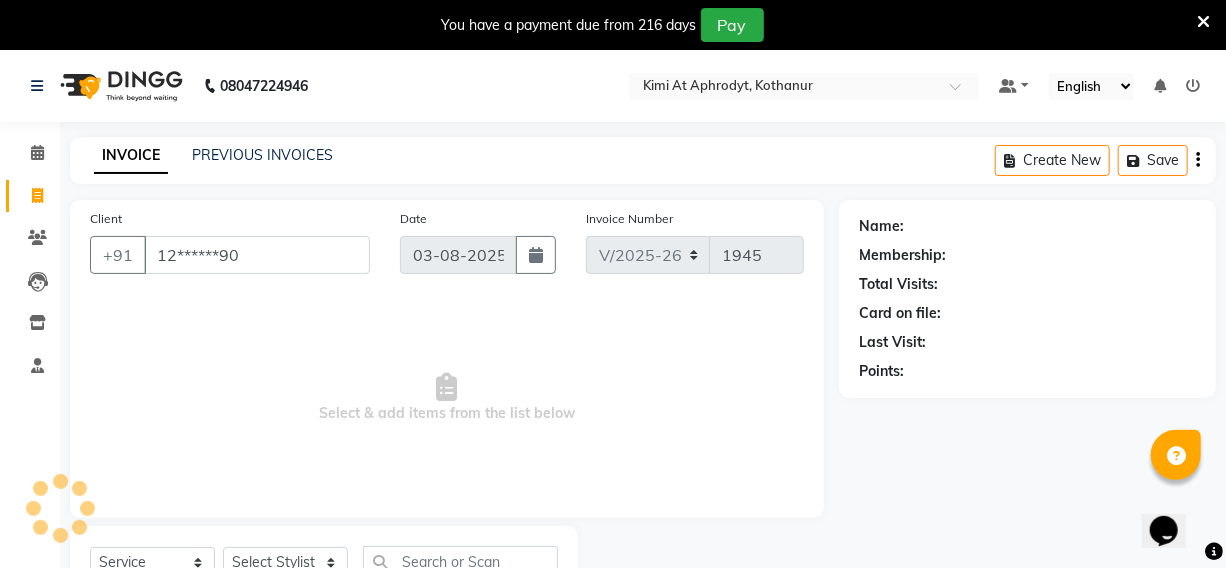 type on "12******90" 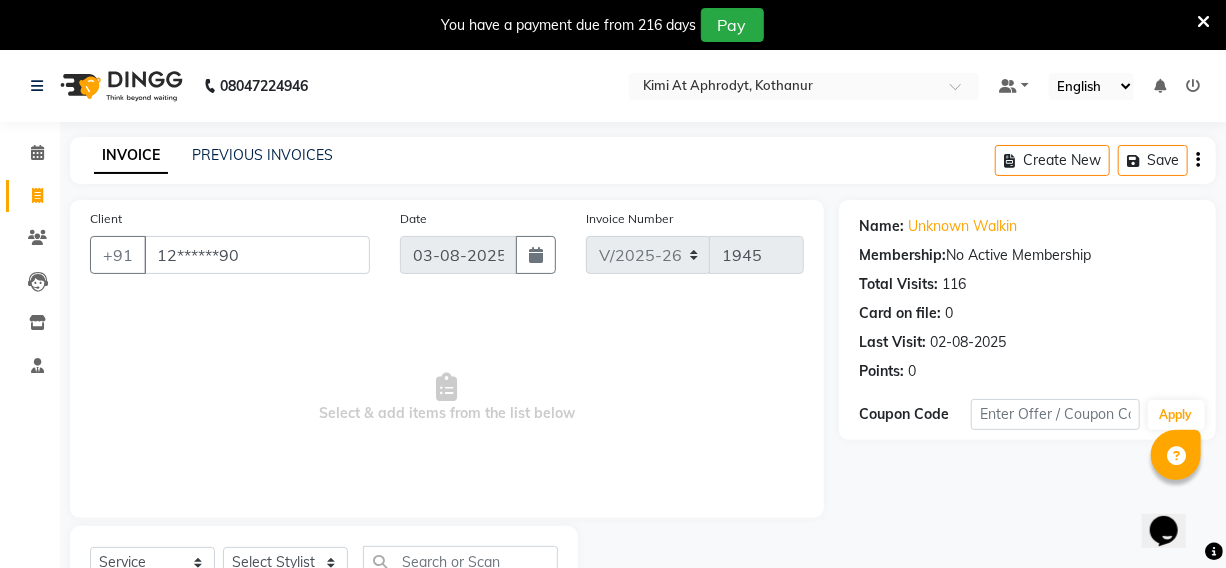 scroll, scrollTop: 83, scrollLeft: 0, axis: vertical 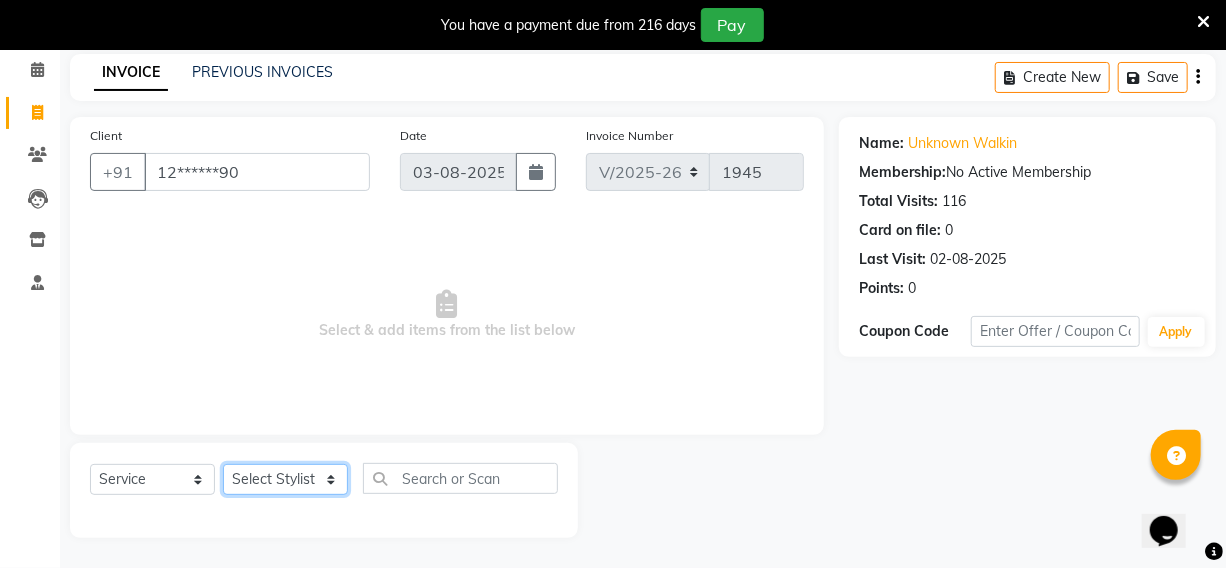 click on "Select Stylist [FIRST] [FIRST] [FIRST] [FIRST] manager id [FIRST] [FIRST] [FIRST] [FIRST] [FIRST] [FIRST] [FIRST] [FIRST]" 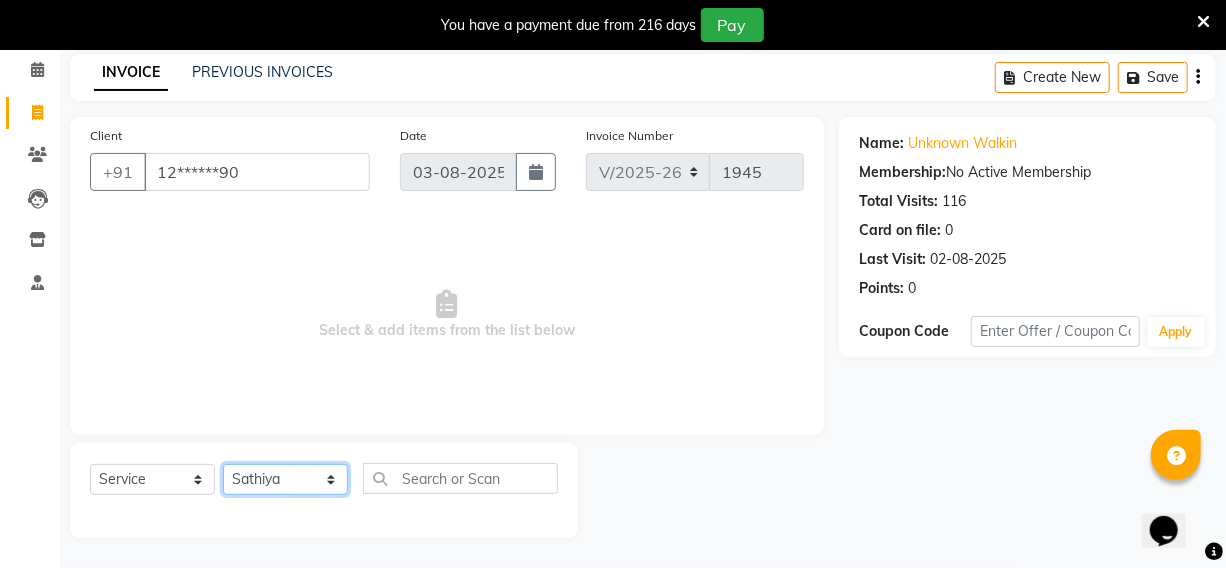 click on "Select Stylist [FIRST] [FIRST] [FIRST] [FIRST] manager id [FIRST] [FIRST] [FIRST] [FIRST] [FIRST] [FIRST] [FIRST] [FIRST]" 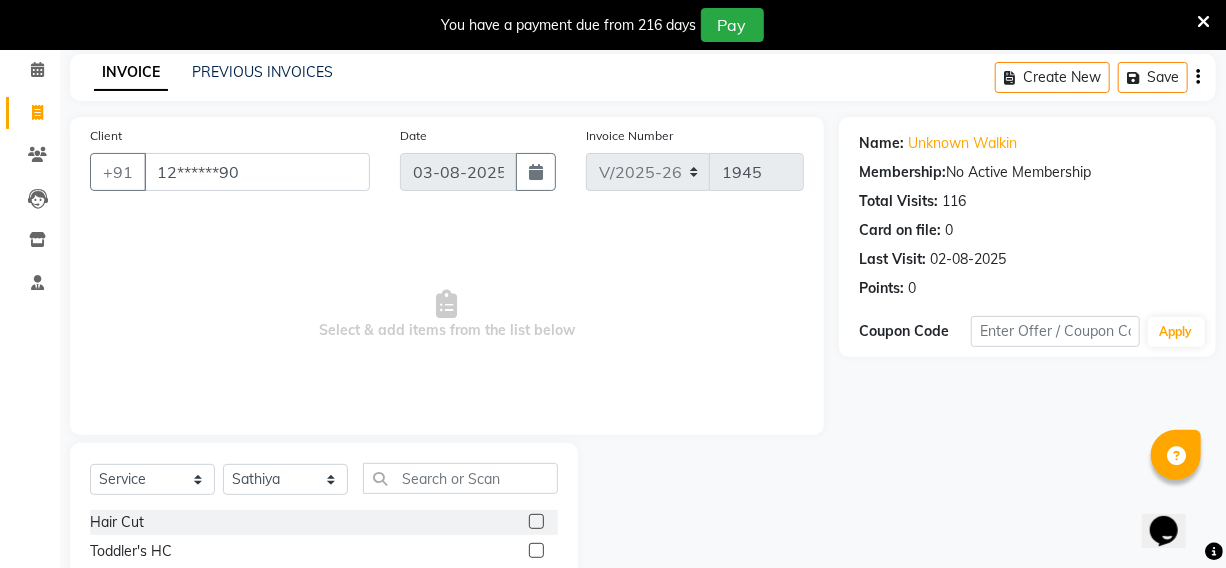click 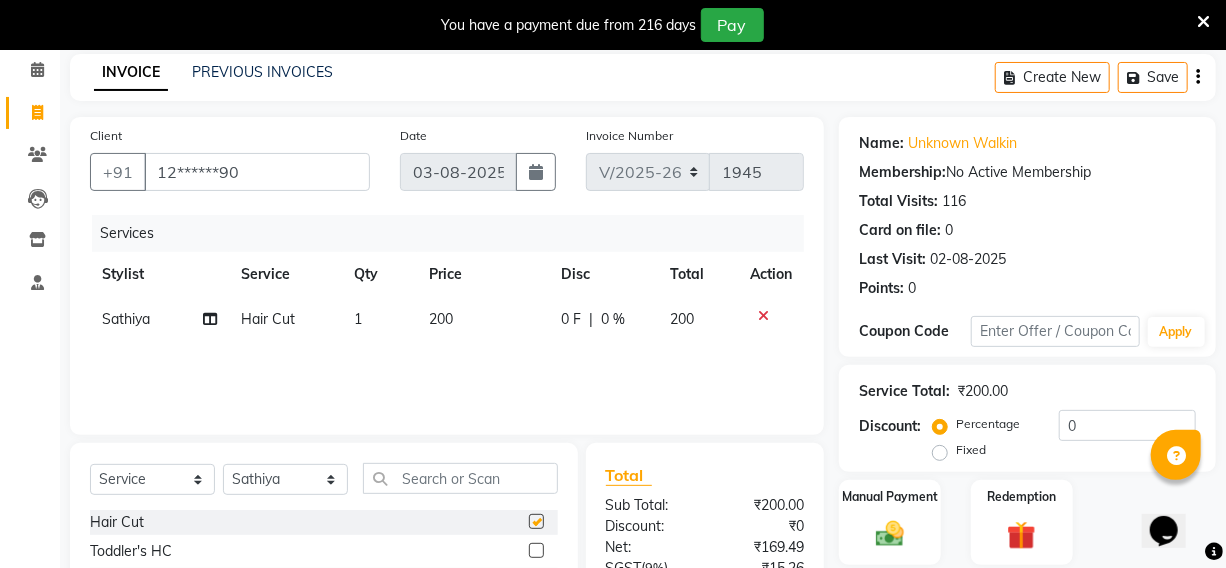 checkbox on "false" 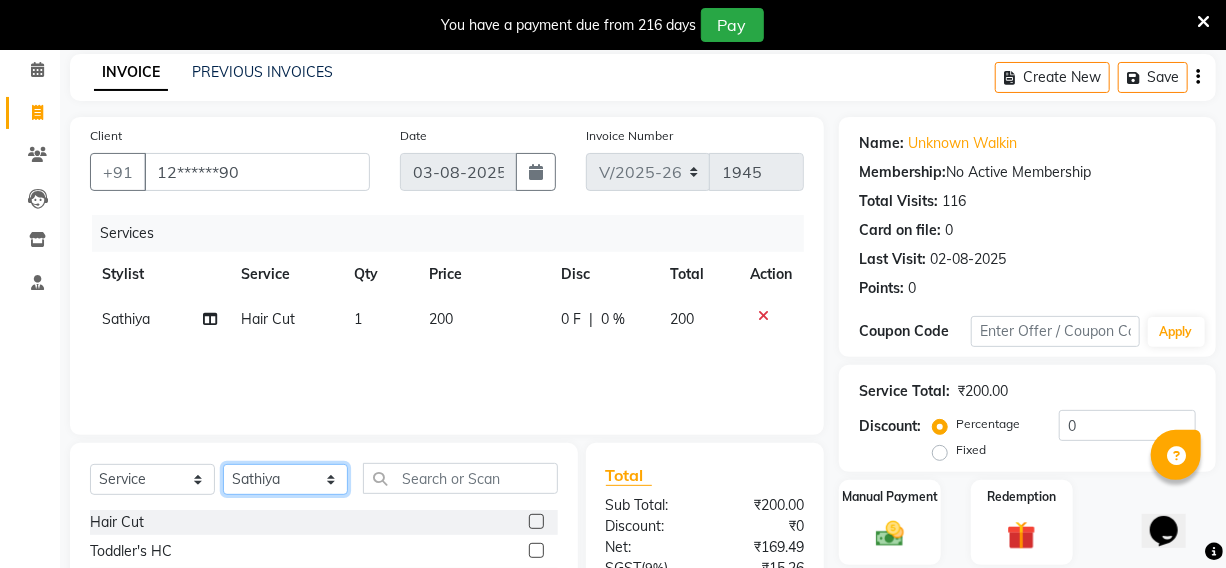 click on "Select Stylist [FIRST] [FIRST] [FIRST] [FIRST] manager id [FIRST] [FIRST] [FIRST] [FIRST] [FIRST] [FIRST] [FIRST] [FIRST]" 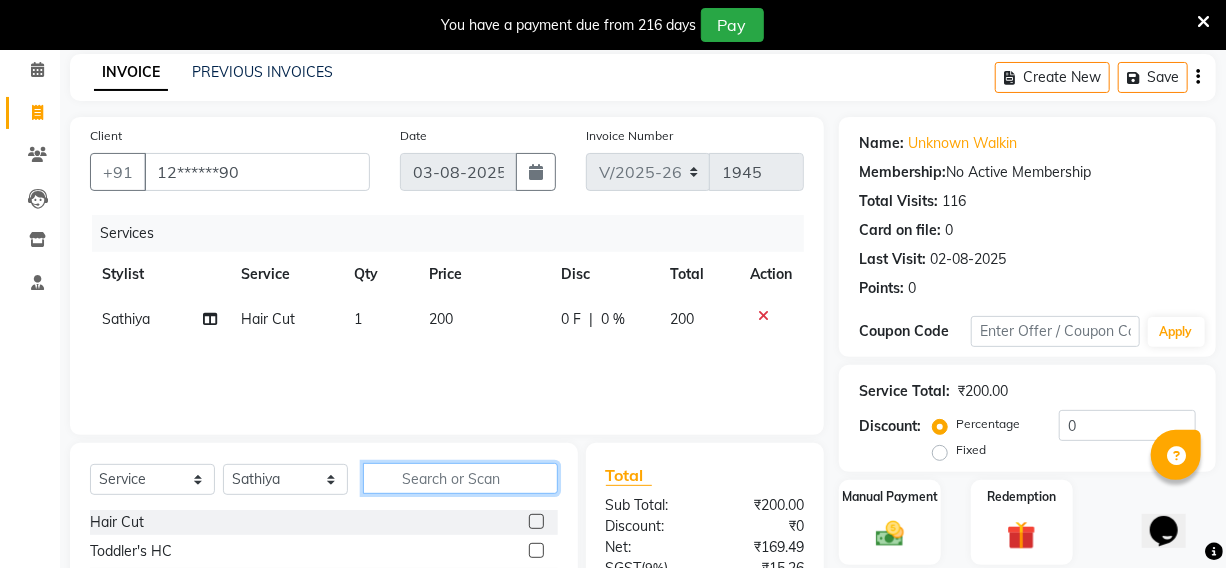 click 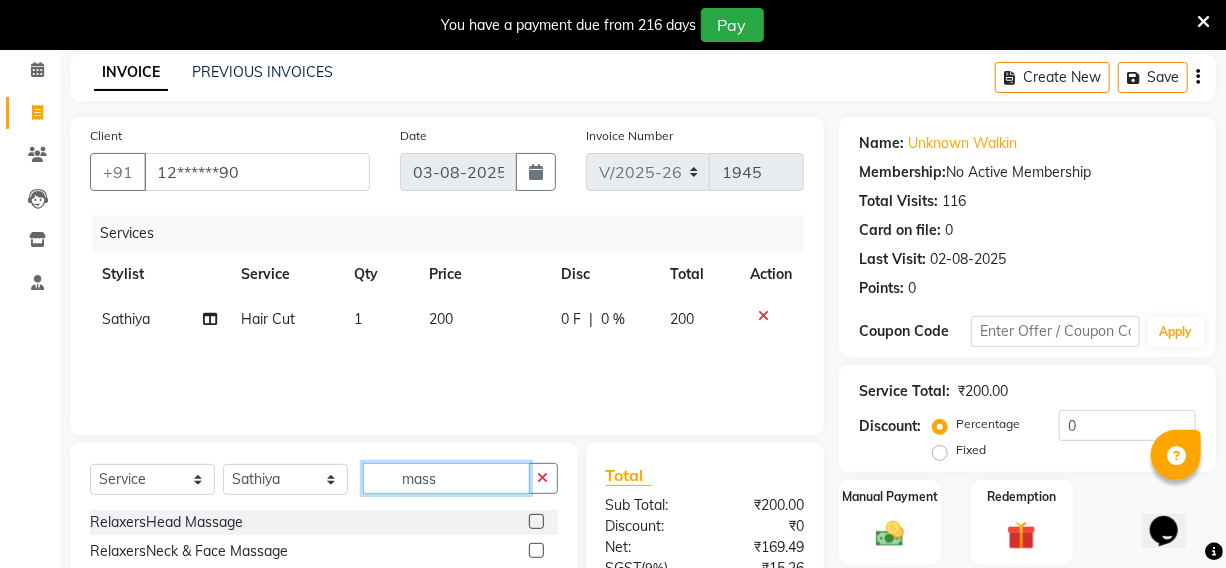 type on "mass" 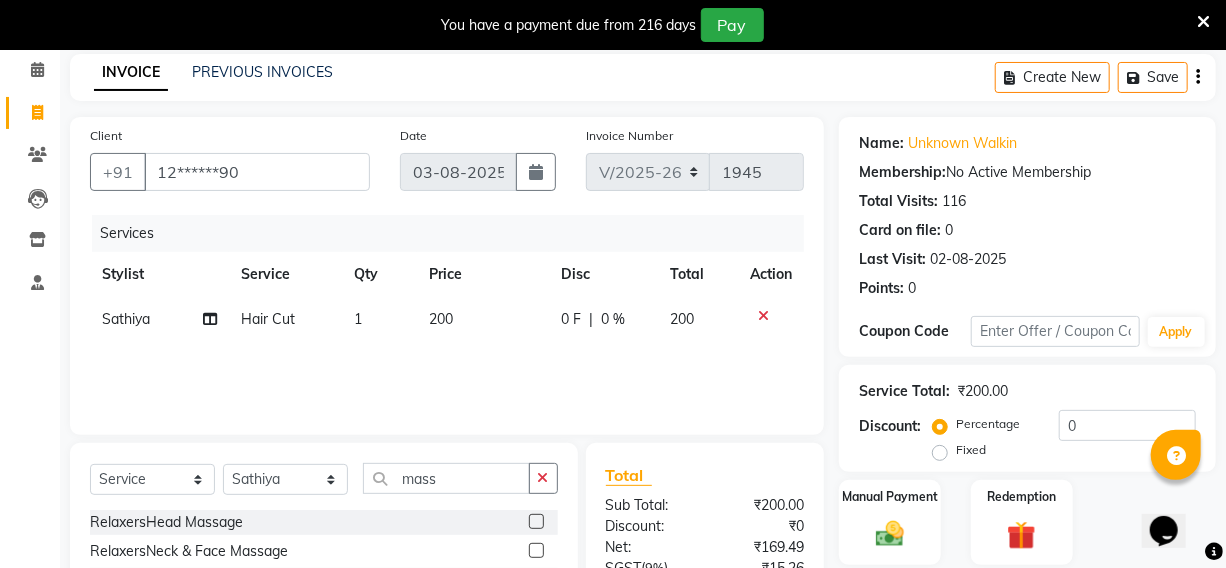 click 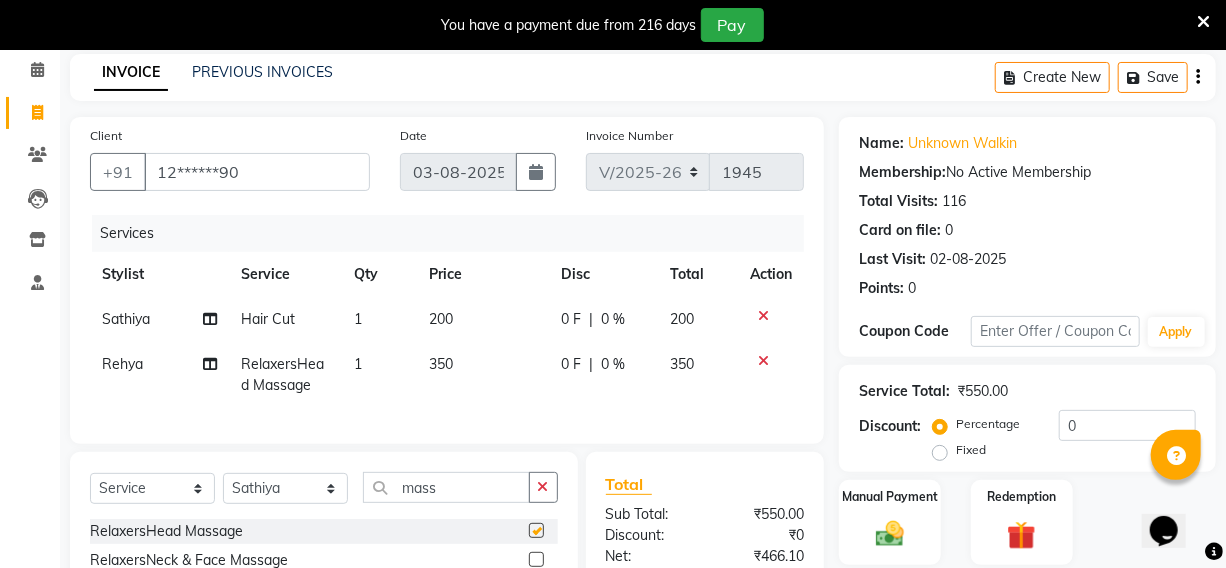checkbox on "false" 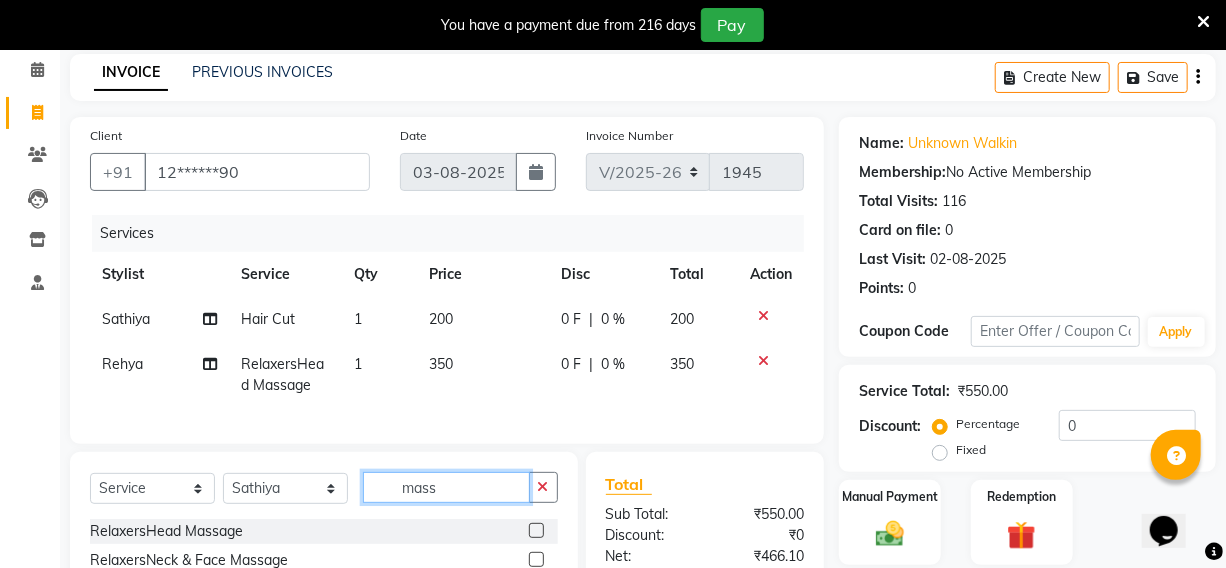 click on "mass" 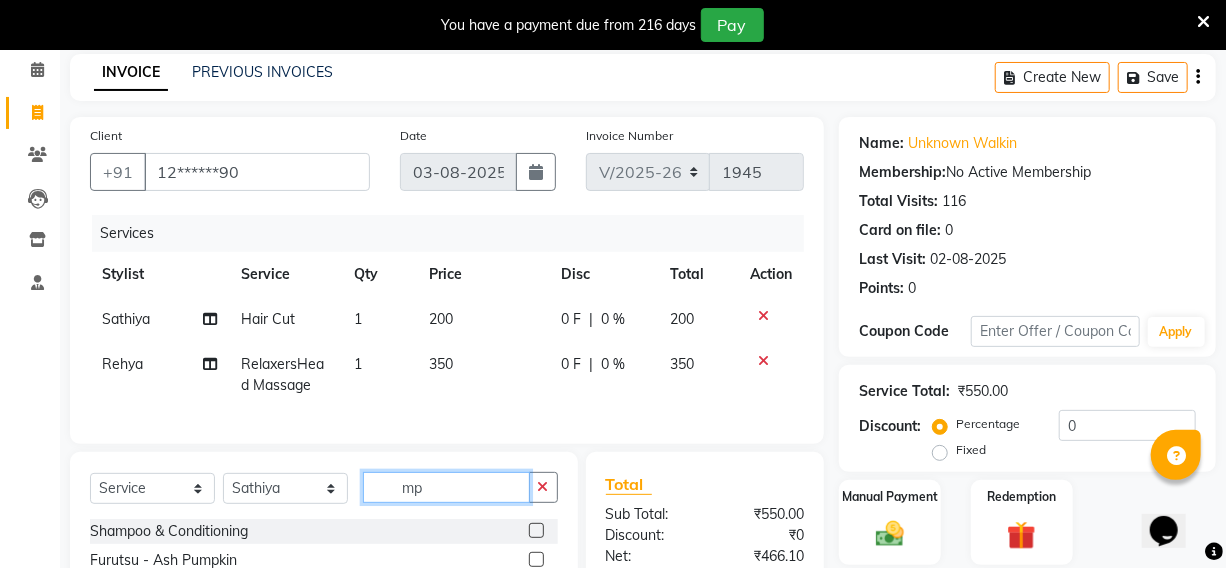 type on "m" 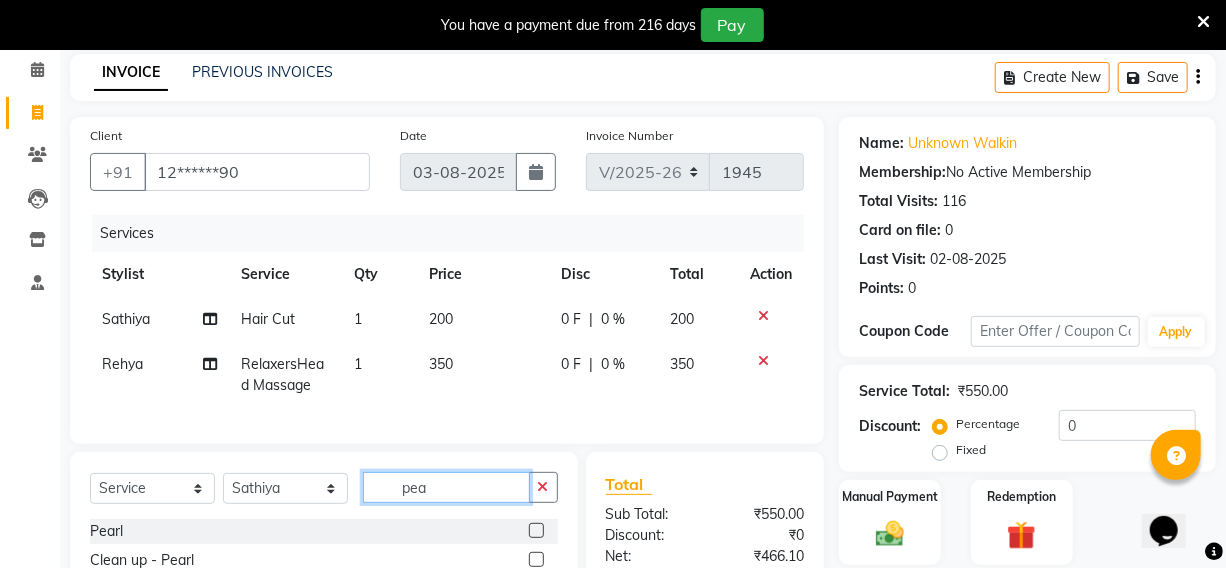 type on "pea" 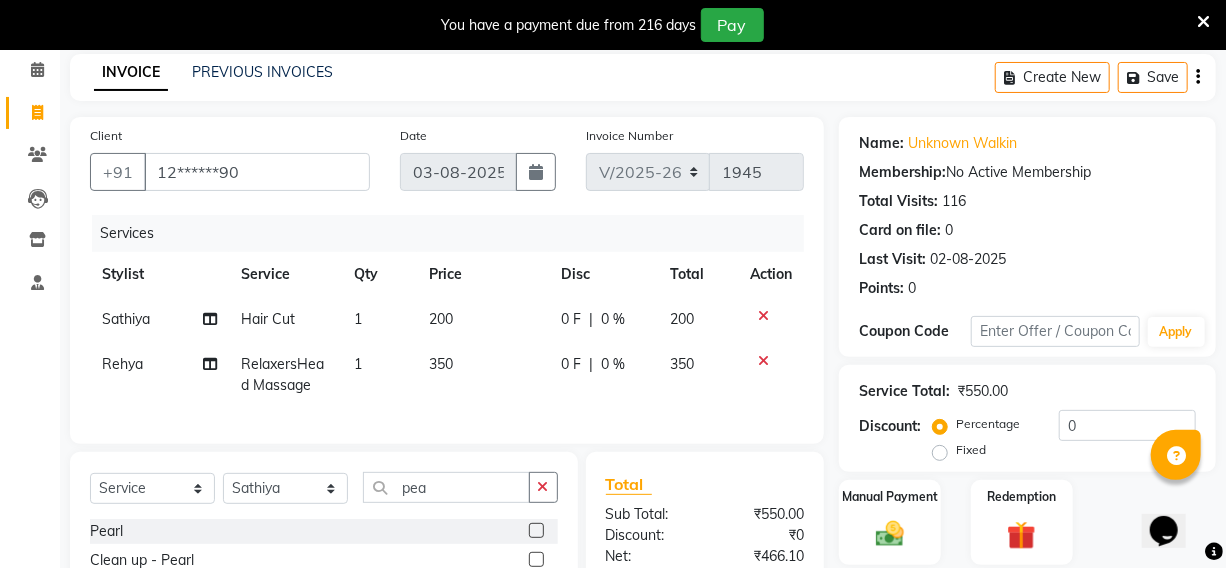 click 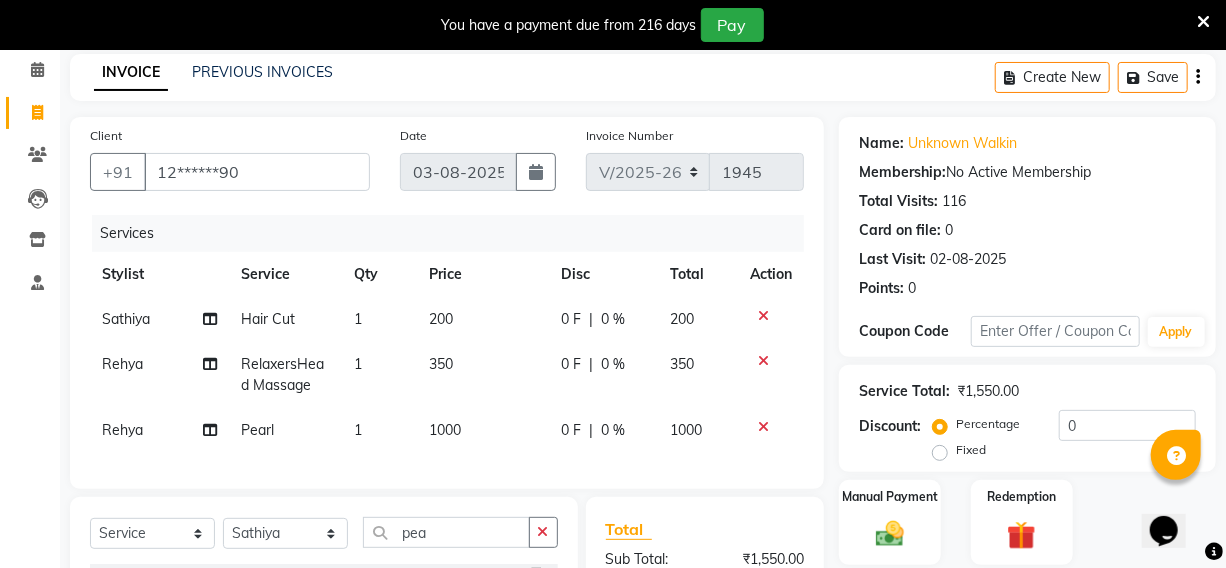 checkbox on "false" 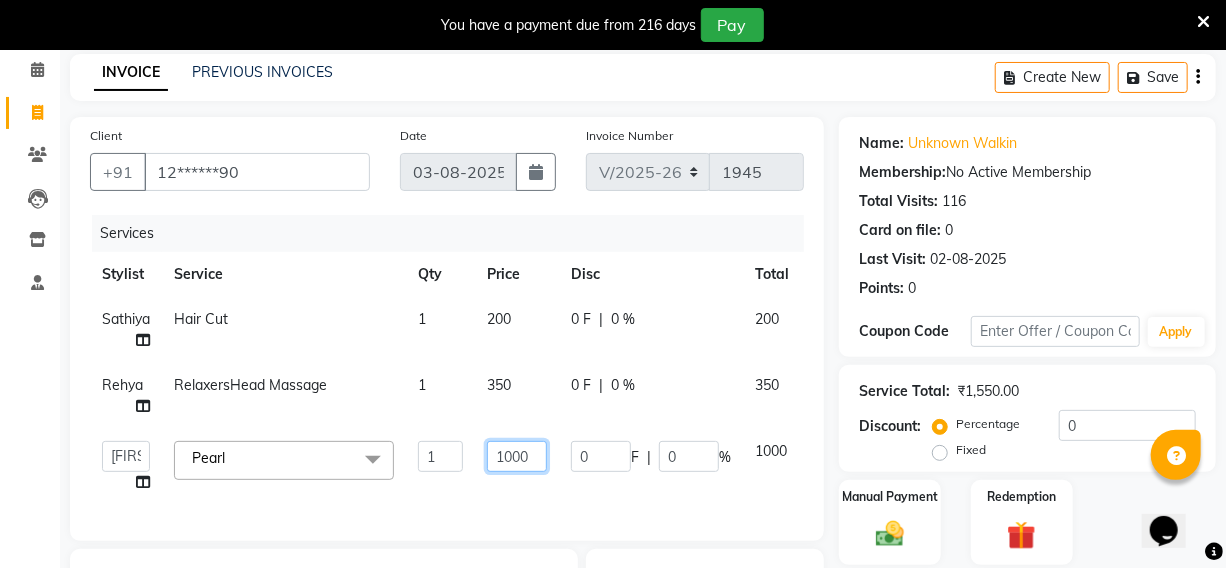 click on "1000" 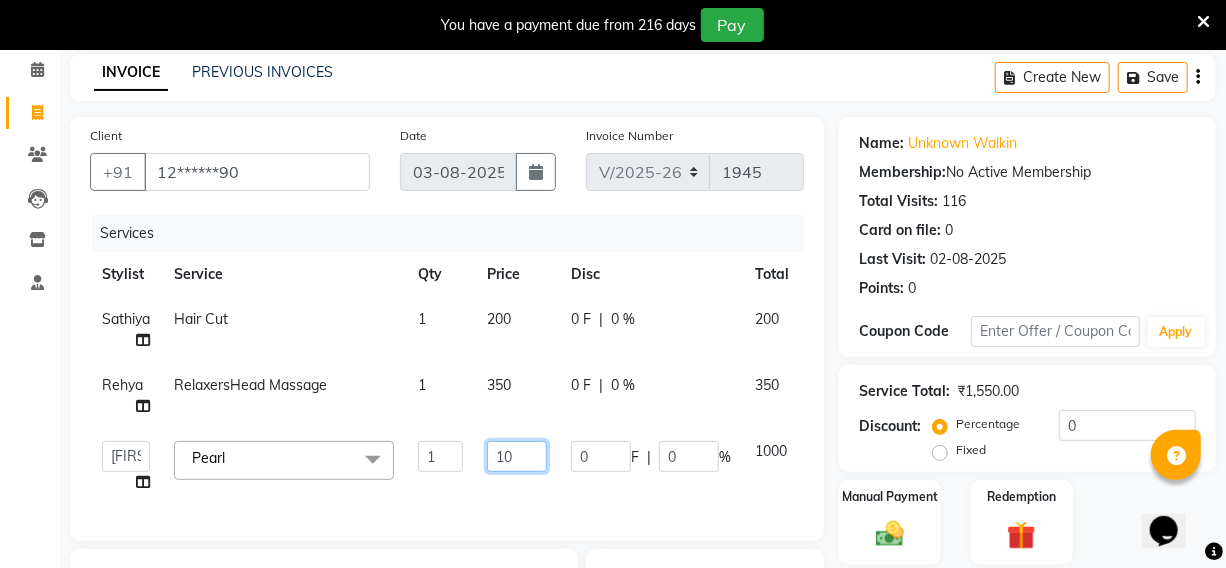 type on "1" 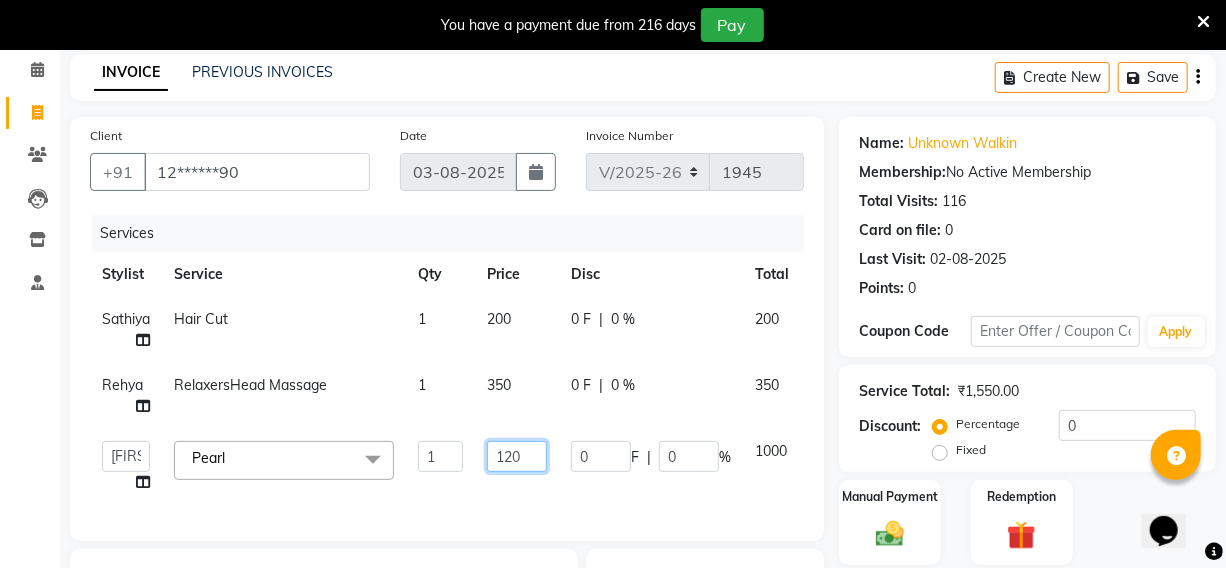 type on "1200" 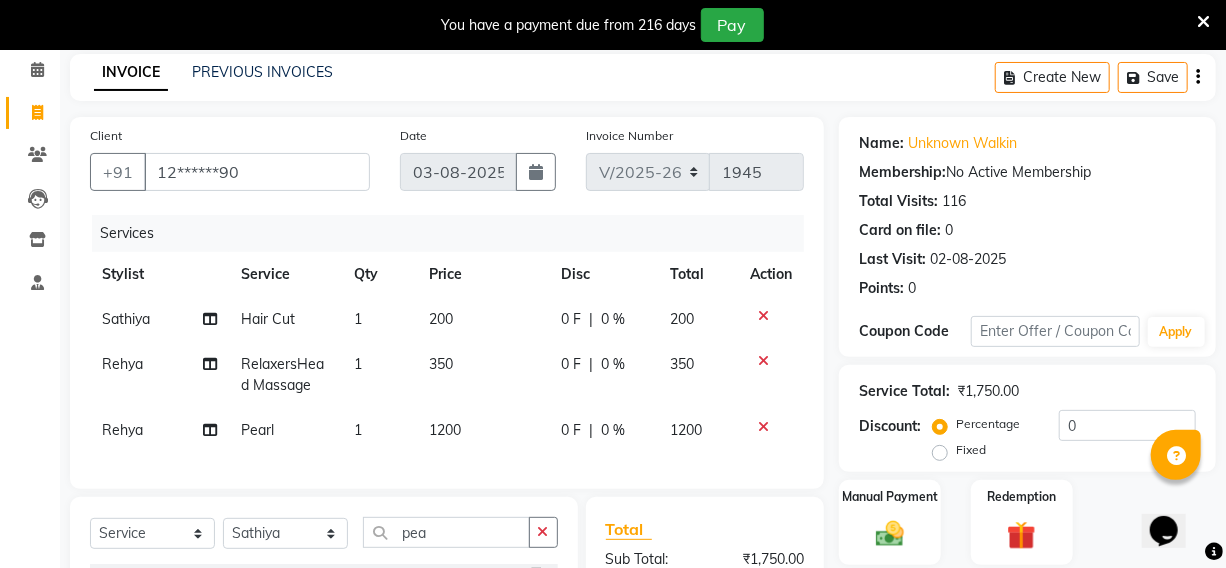 click on "Client +[COUNTRY] [PHONE] Date [DATE] Invoice Number V/[YEAR] V/[YEAR]-[YEAR] [NUMBER] Services Stylist Service Qty Price Disc Total Action [FIRST] Hair Cut 1 200 0 F | 0 % 200 [FIRST] RelaxersHead Massage 1 350 0 F | 0 % 350 [FIRST] Pearl 1 1200 0 F | 0 % 1200" 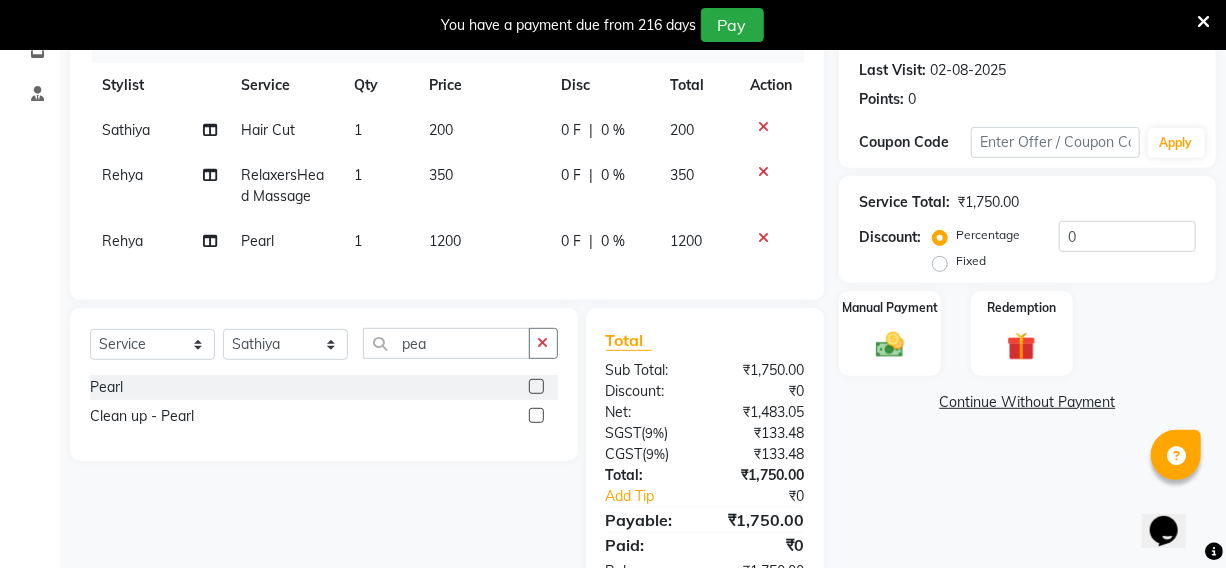 scroll, scrollTop: 351, scrollLeft: 0, axis: vertical 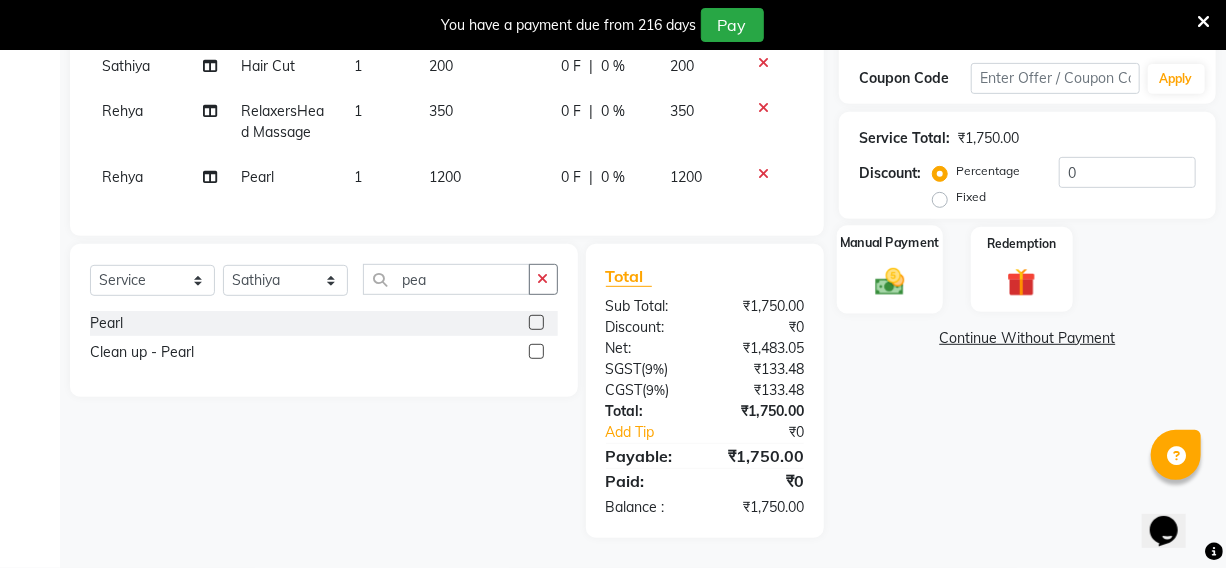 click 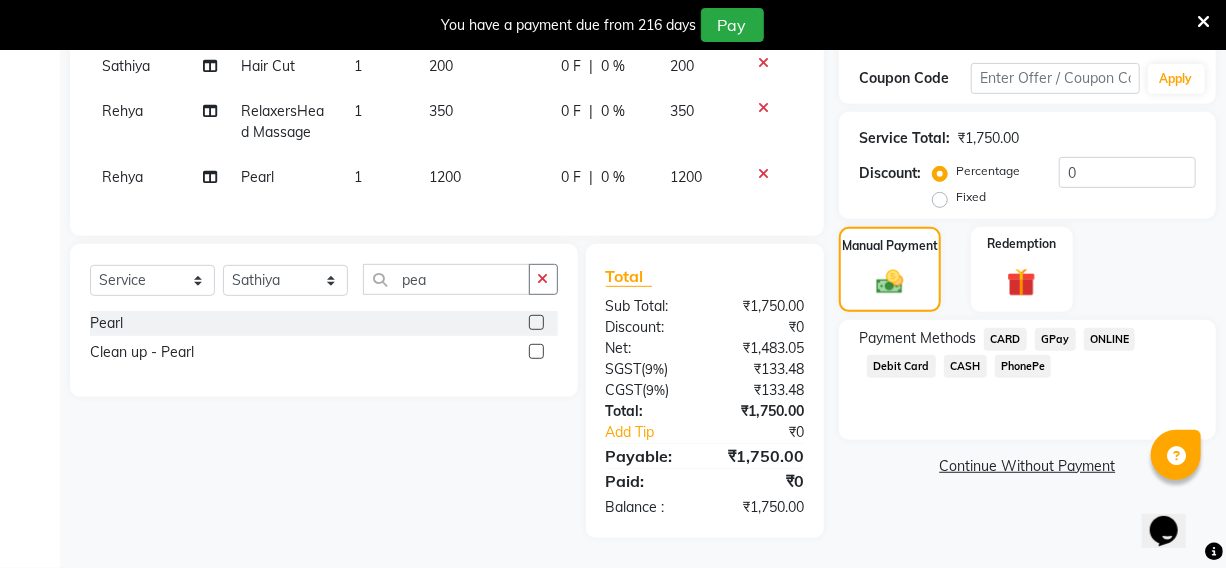 click on "PhonePe" 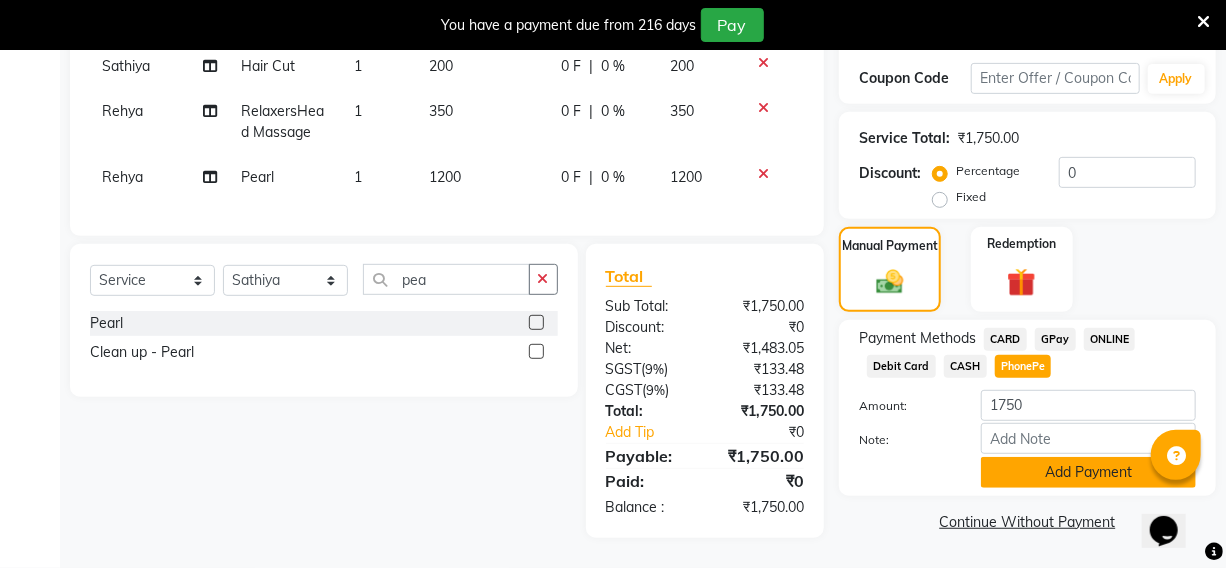 click on "Add Payment" 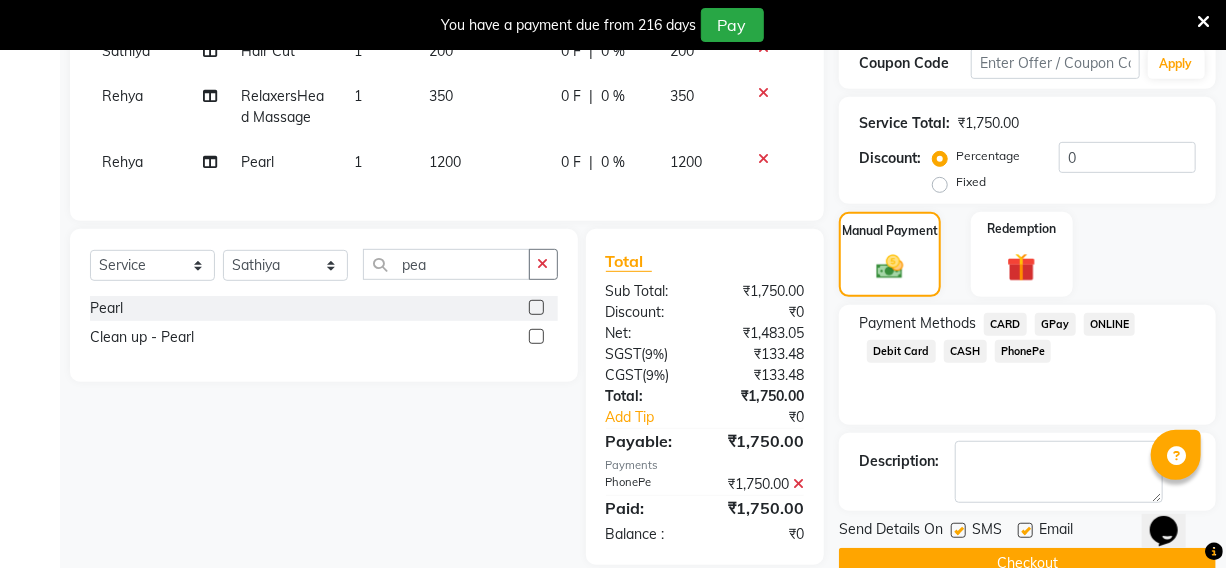 scroll, scrollTop: 393, scrollLeft: 0, axis: vertical 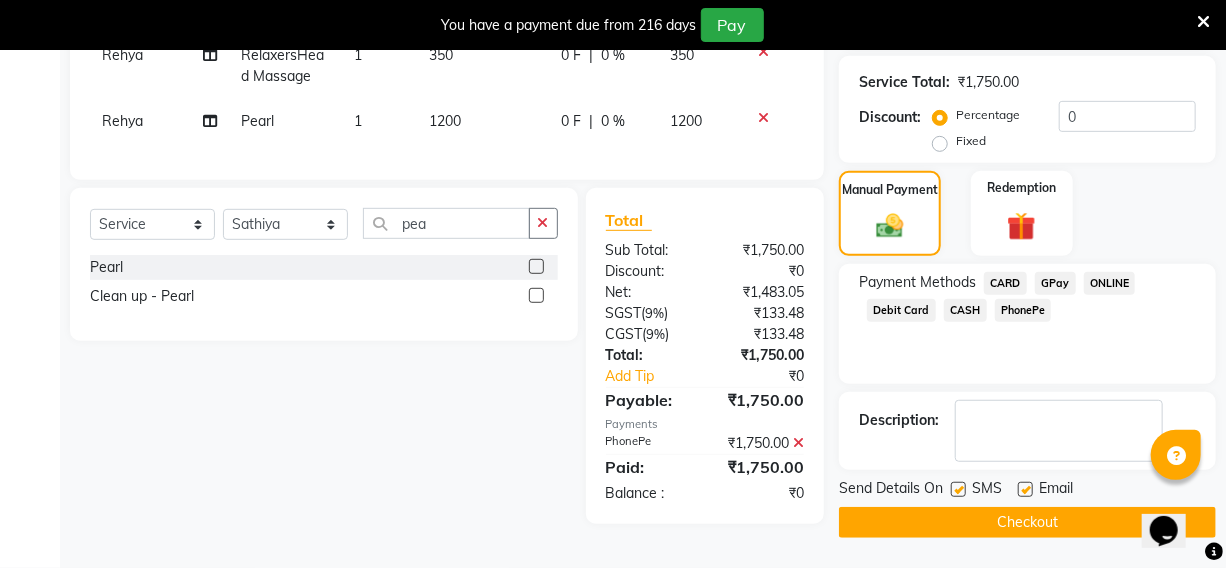 click on "Checkout" 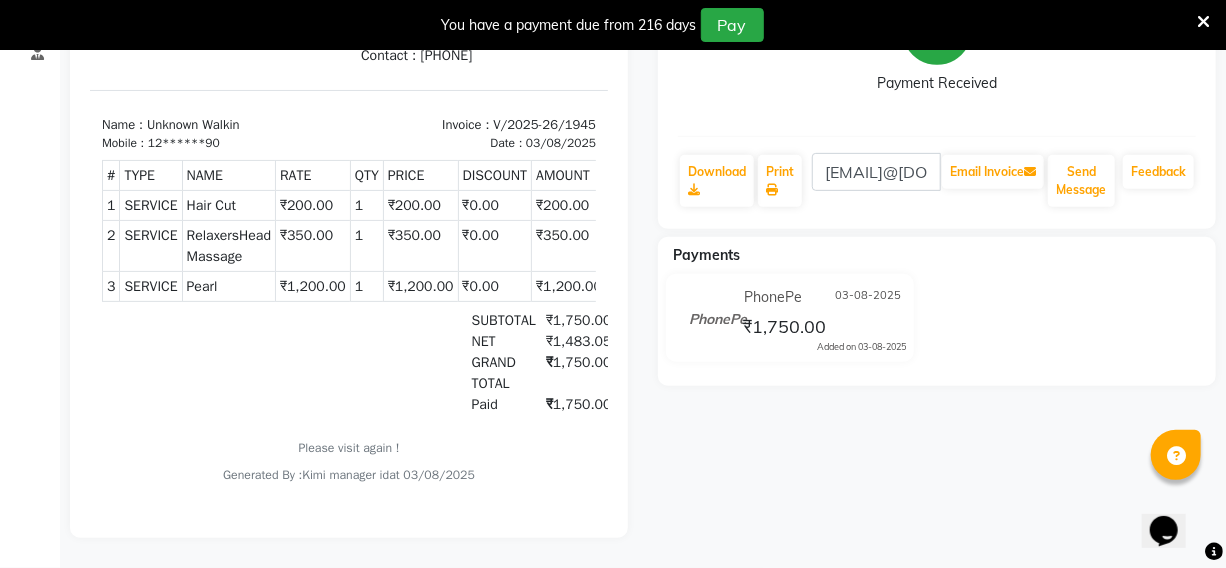 scroll, scrollTop: 0, scrollLeft: 0, axis: both 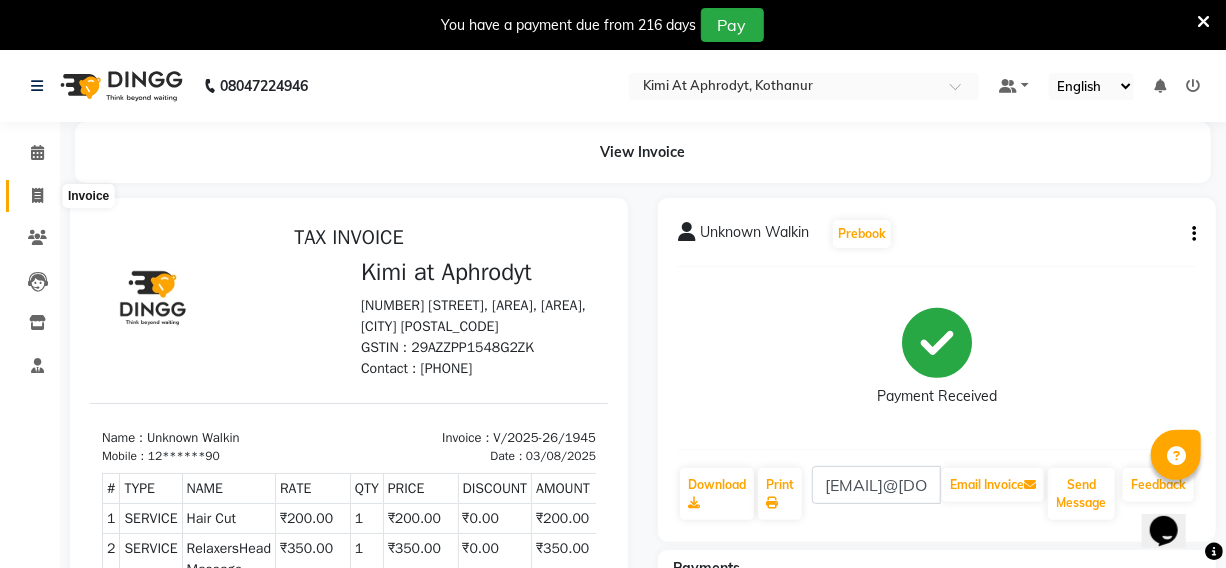 click 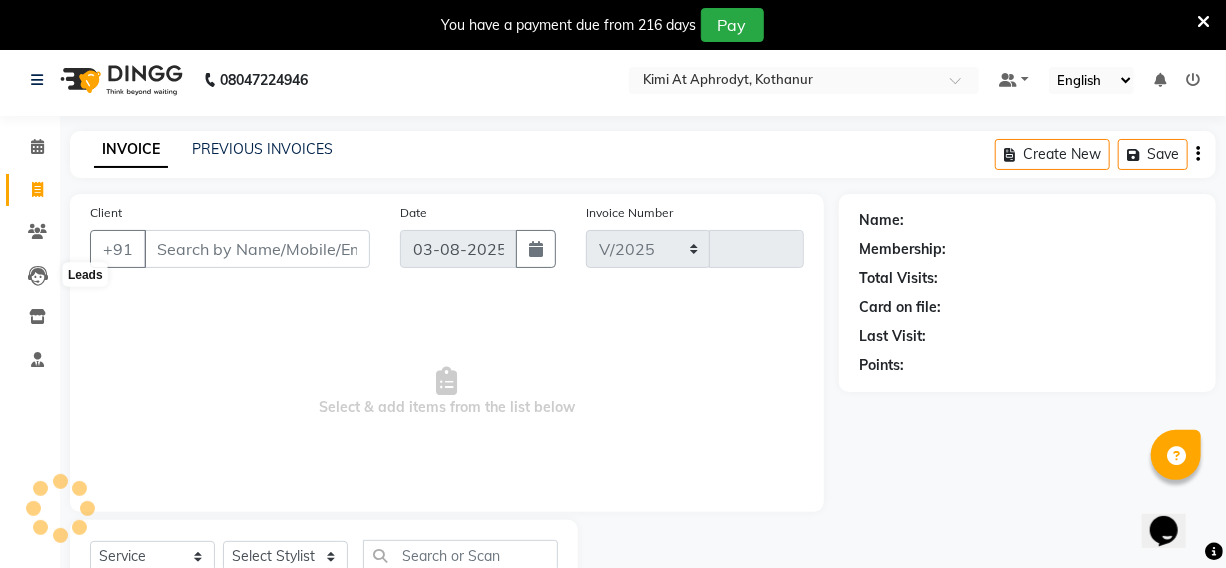 select on "7401" 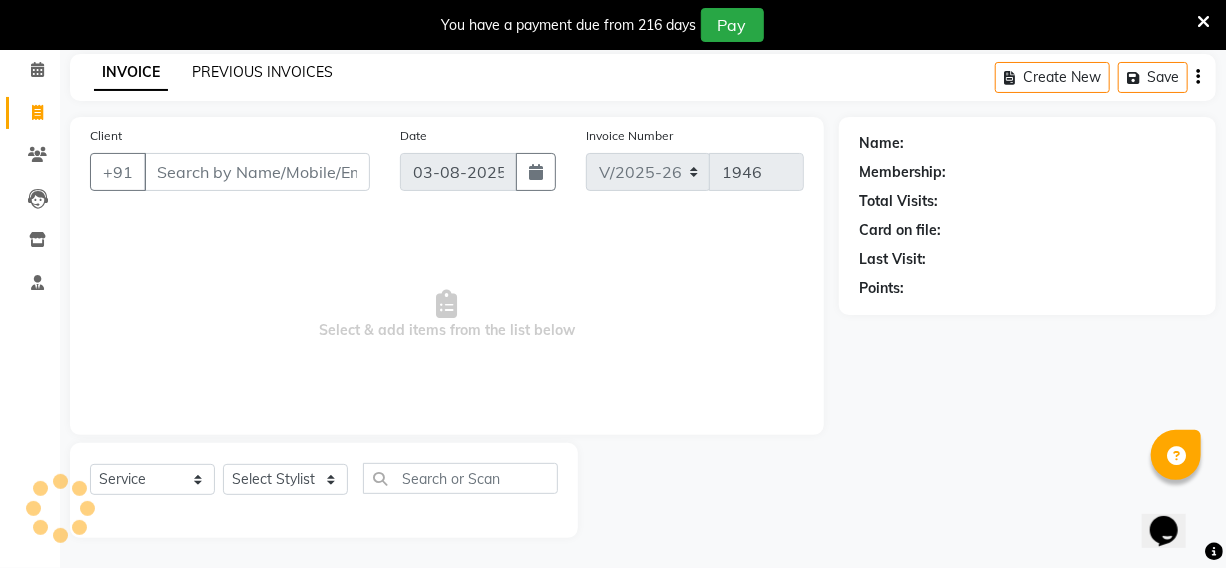 click on "PREVIOUS INVOICES" 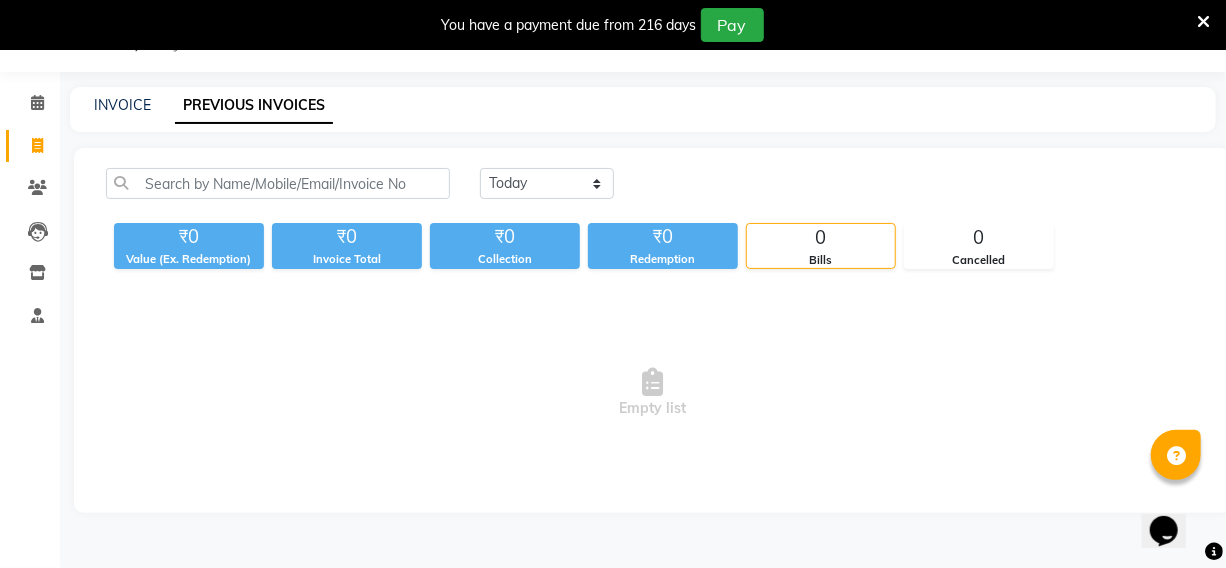 scroll, scrollTop: 65, scrollLeft: 0, axis: vertical 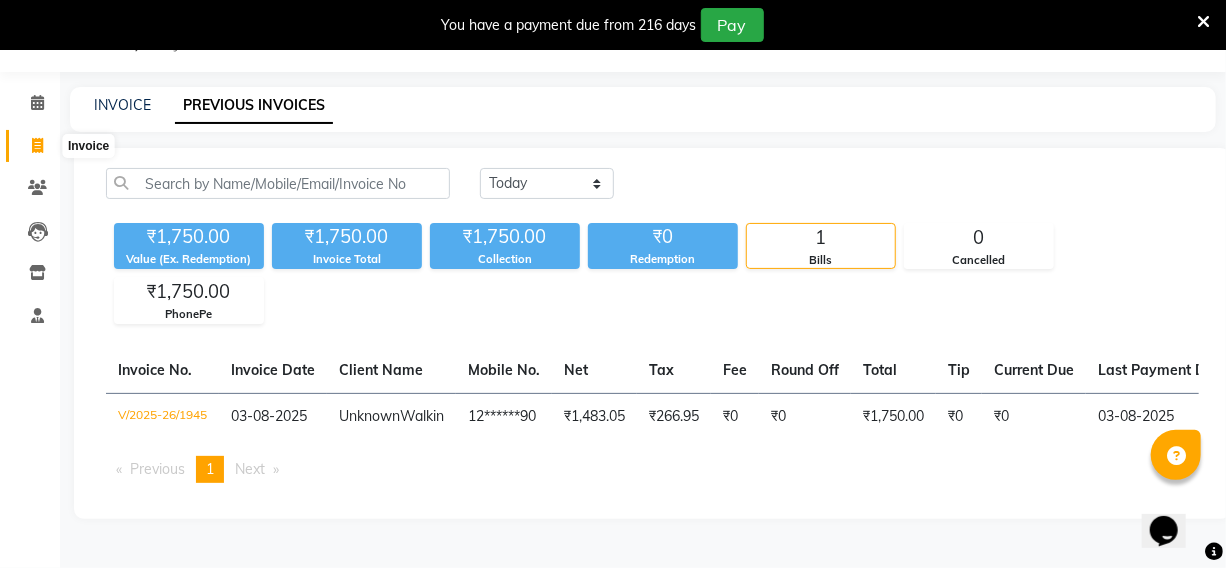 click 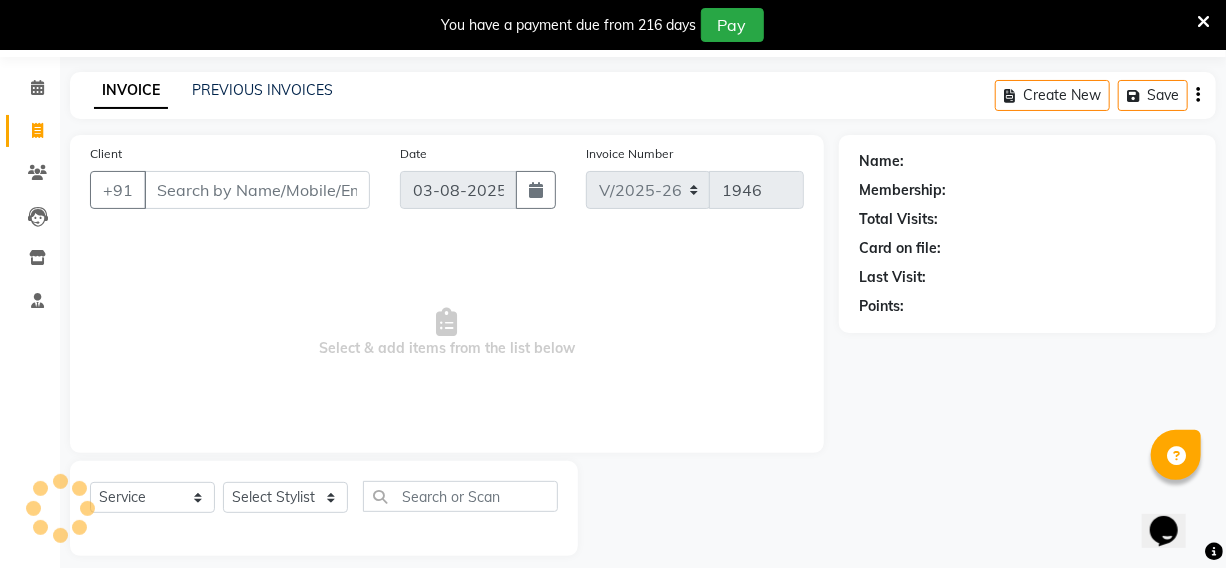 scroll, scrollTop: 83, scrollLeft: 0, axis: vertical 